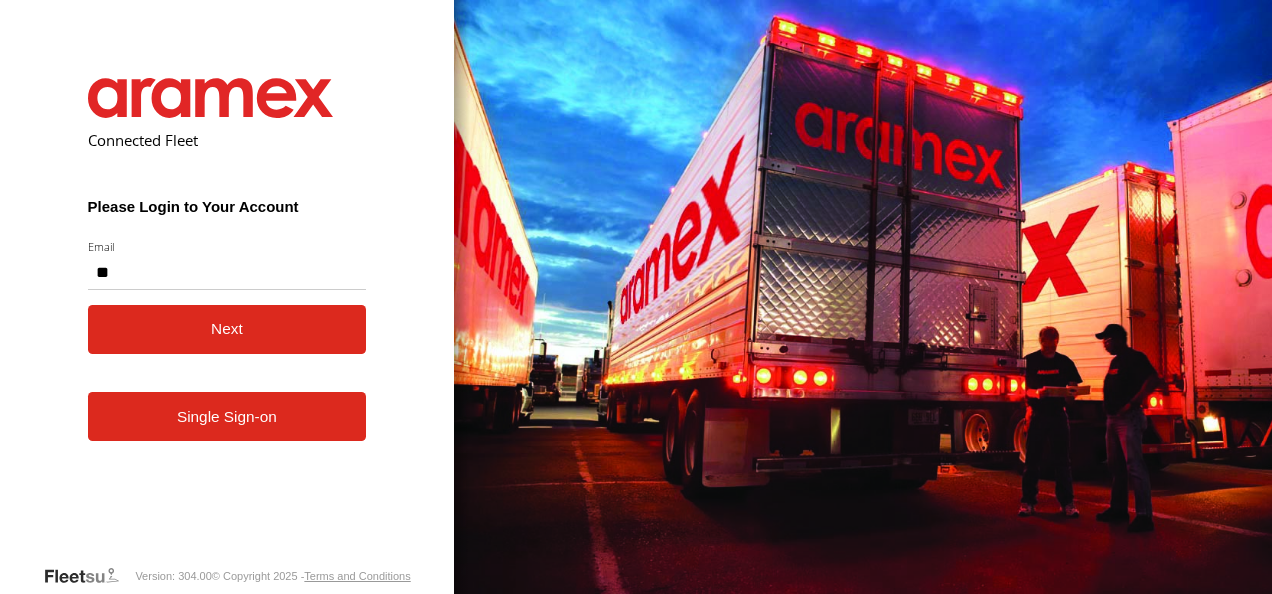 scroll, scrollTop: 0, scrollLeft: 0, axis: both 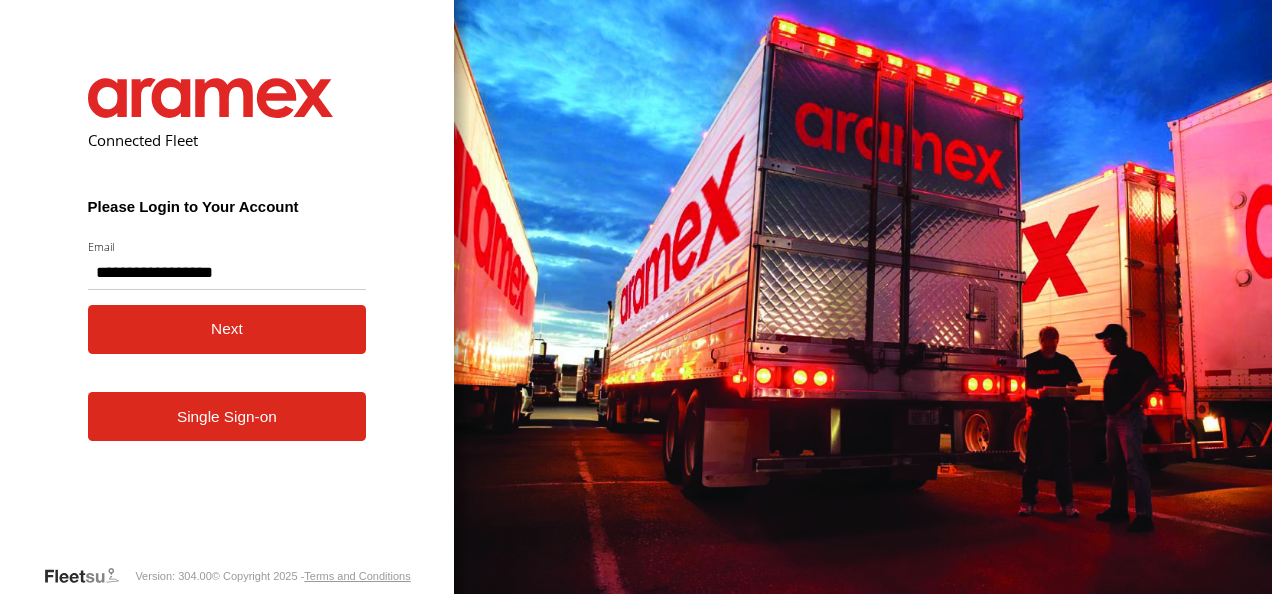 click on "Next" at bounding box center [227, 329] 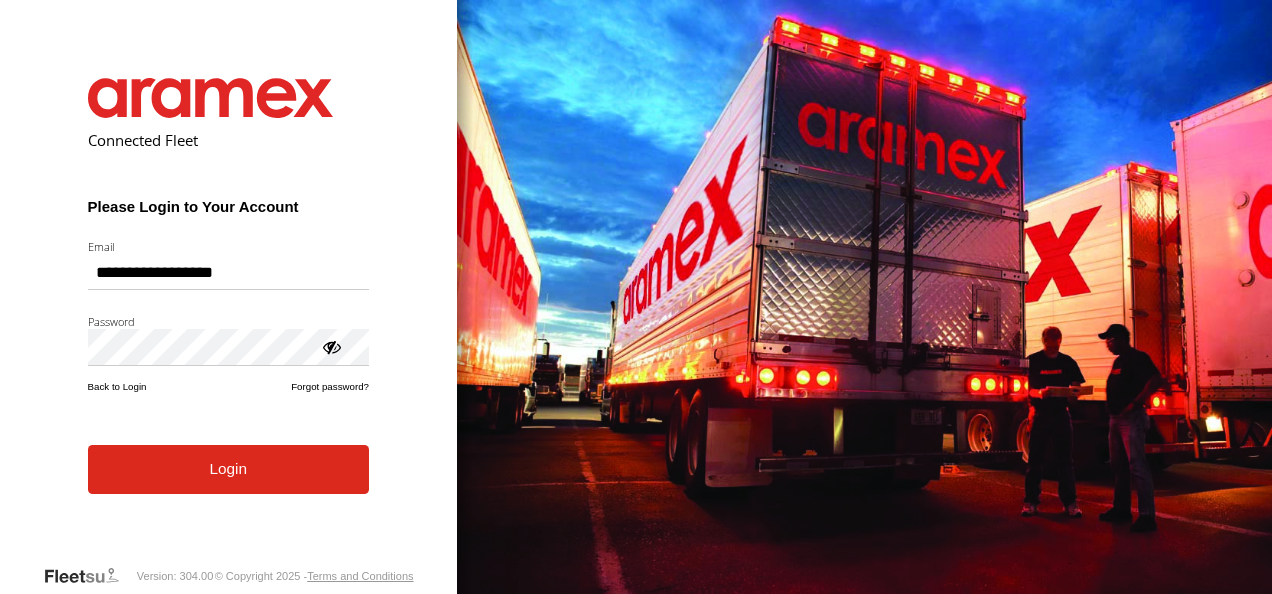 scroll, scrollTop: 0, scrollLeft: 0, axis: both 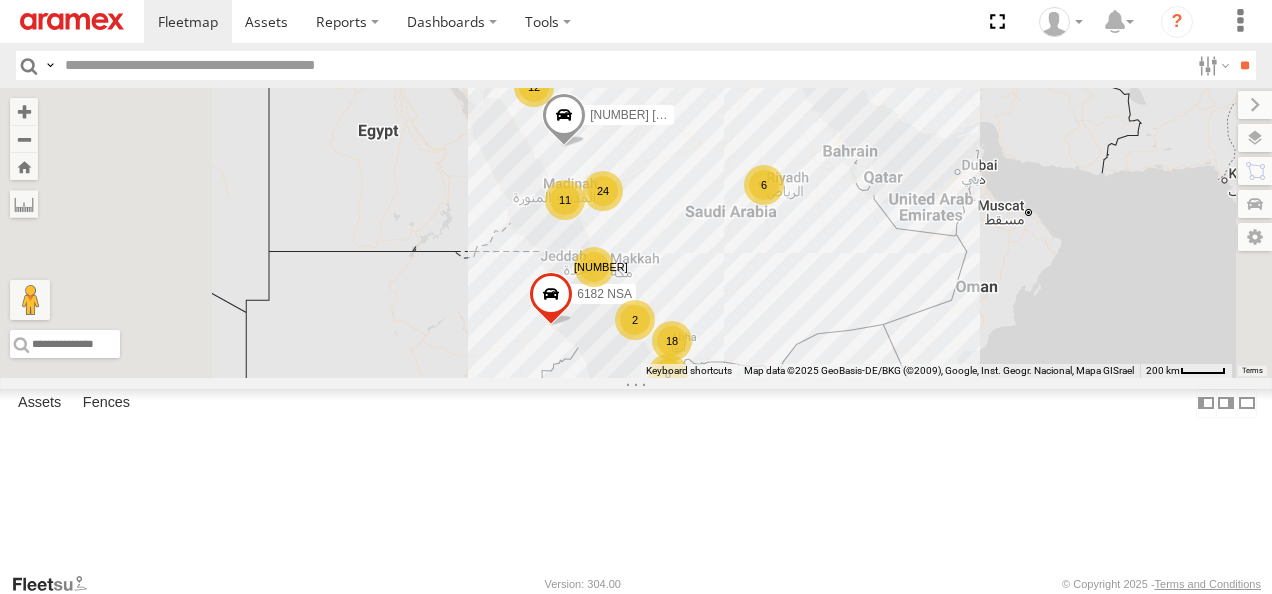 click at bounding box center [623, 65] 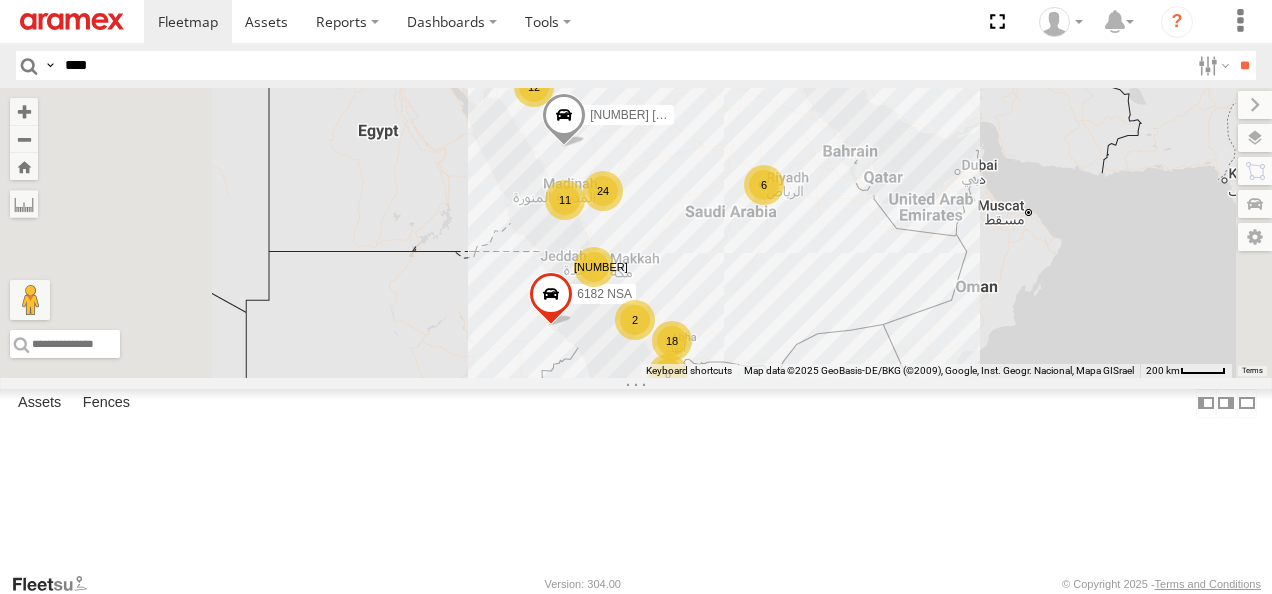 type on "****" 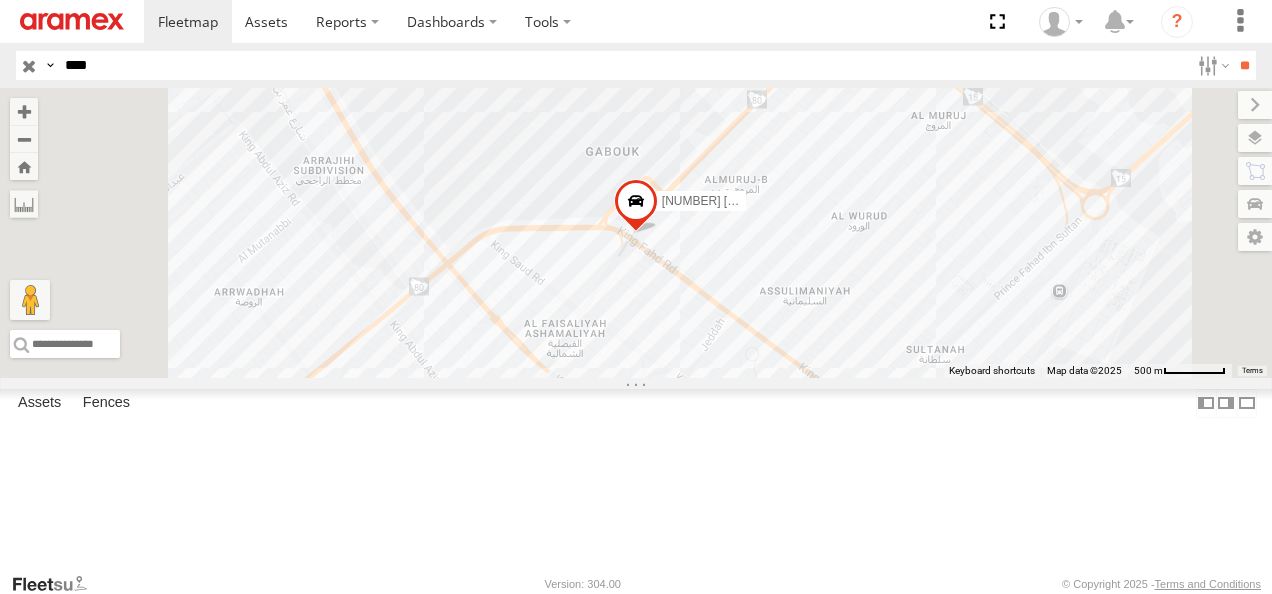 click on "9736 LSB" at bounding box center (0, 0) 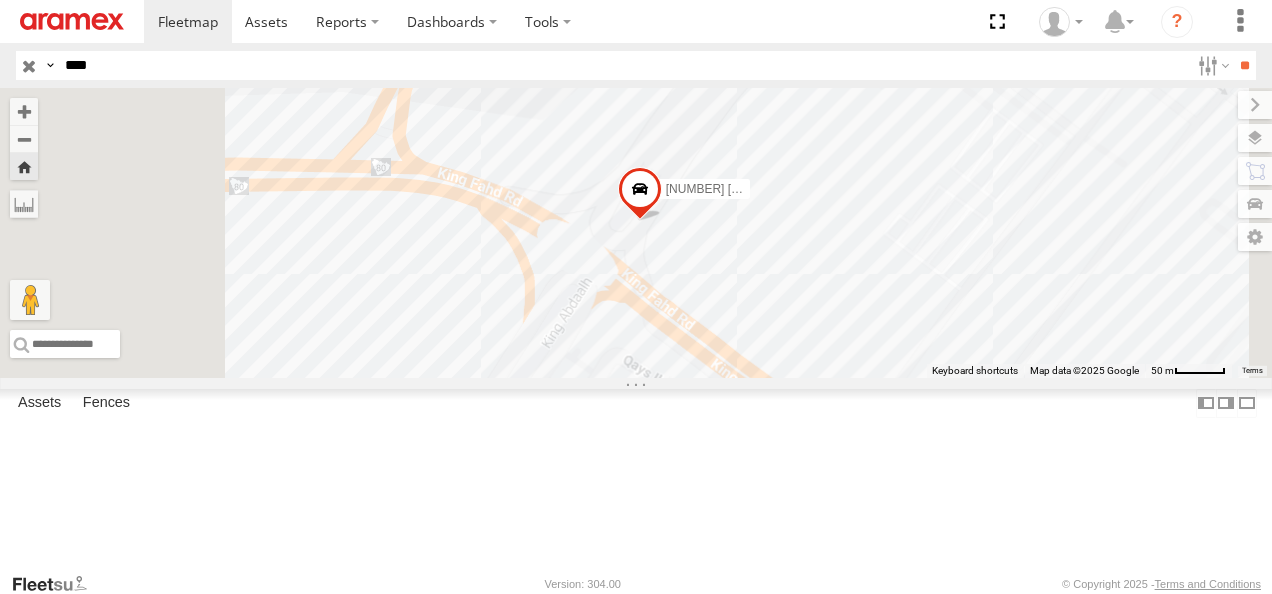 click at bounding box center (640, 194) 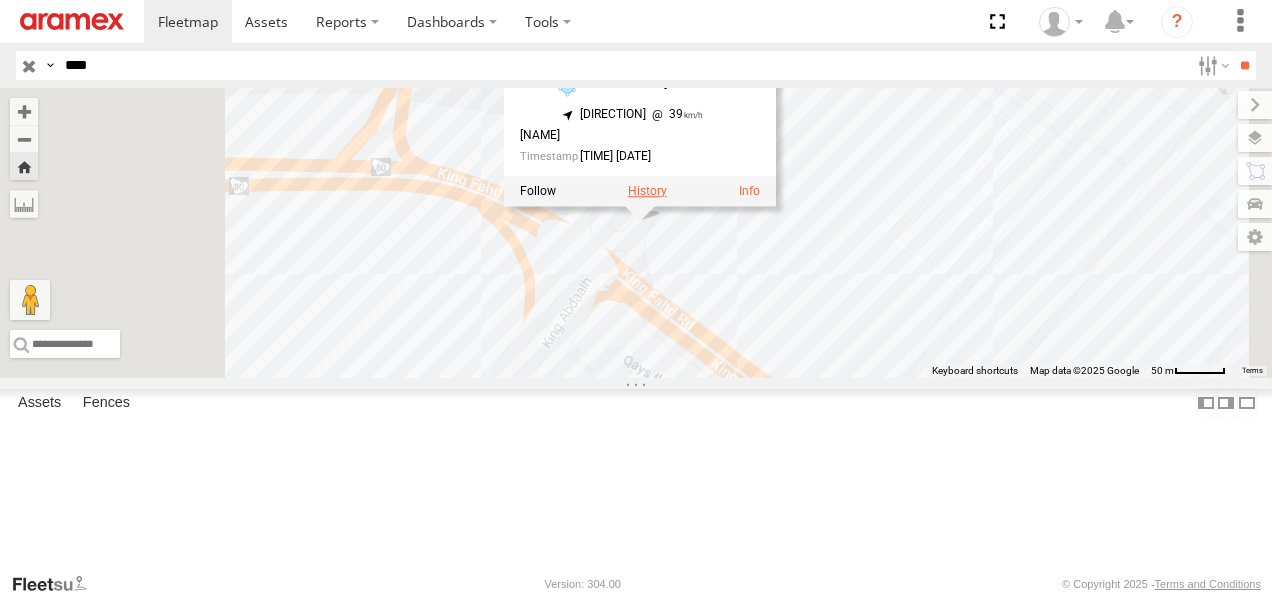 click at bounding box center (647, 191) 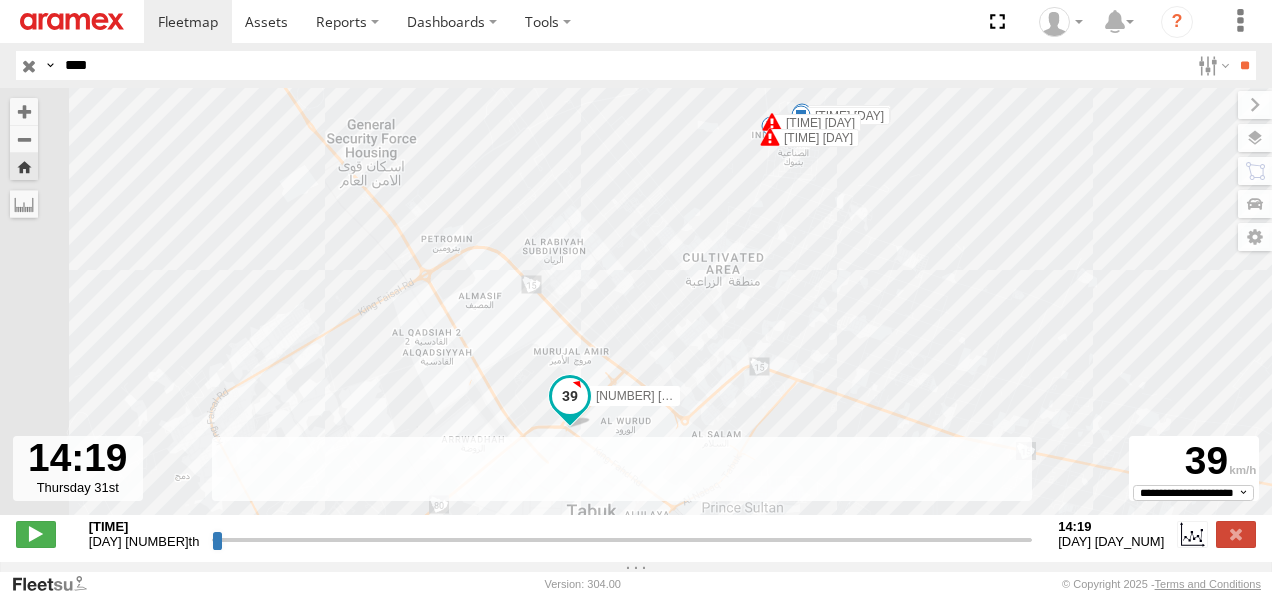 drag, startPoint x: 166, startPoint y: 550, endPoint x: 1148, endPoint y: 556, distance: 982.0183 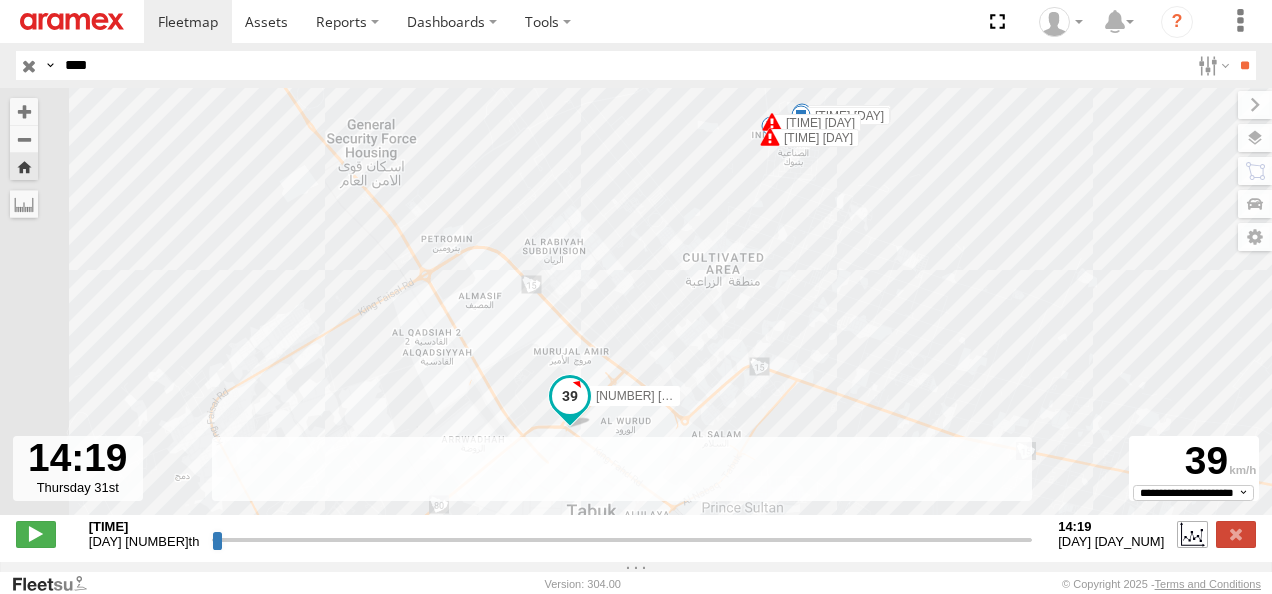 click at bounding box center (1192, 534) 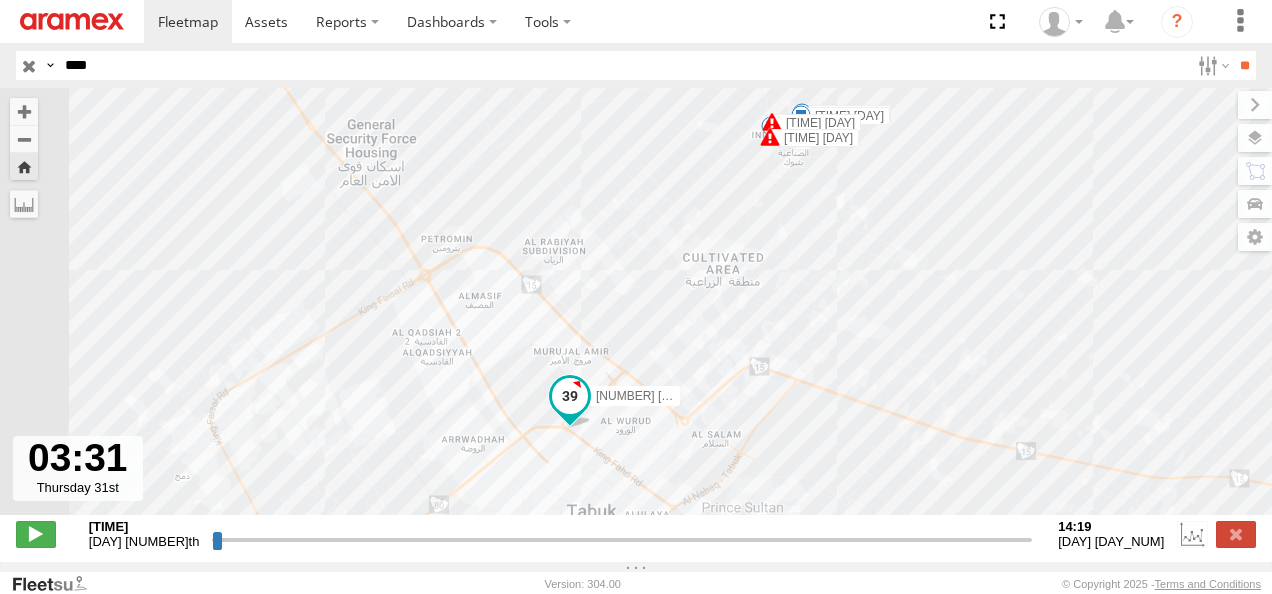type on "**********" 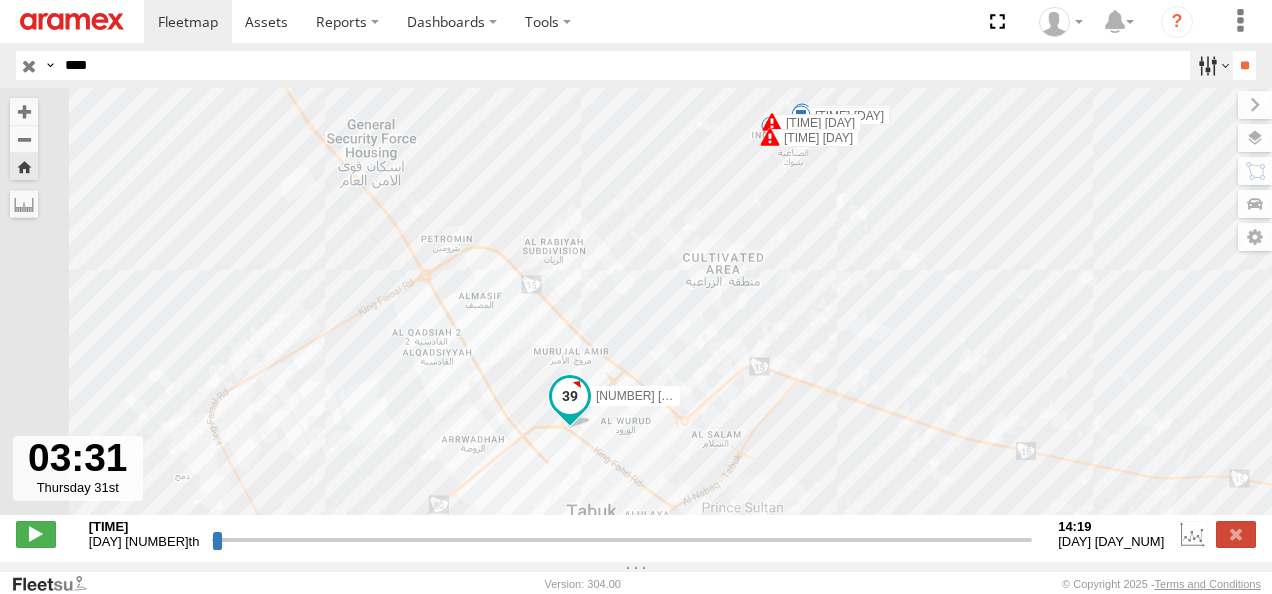 click at bounding box center (1211, 65) 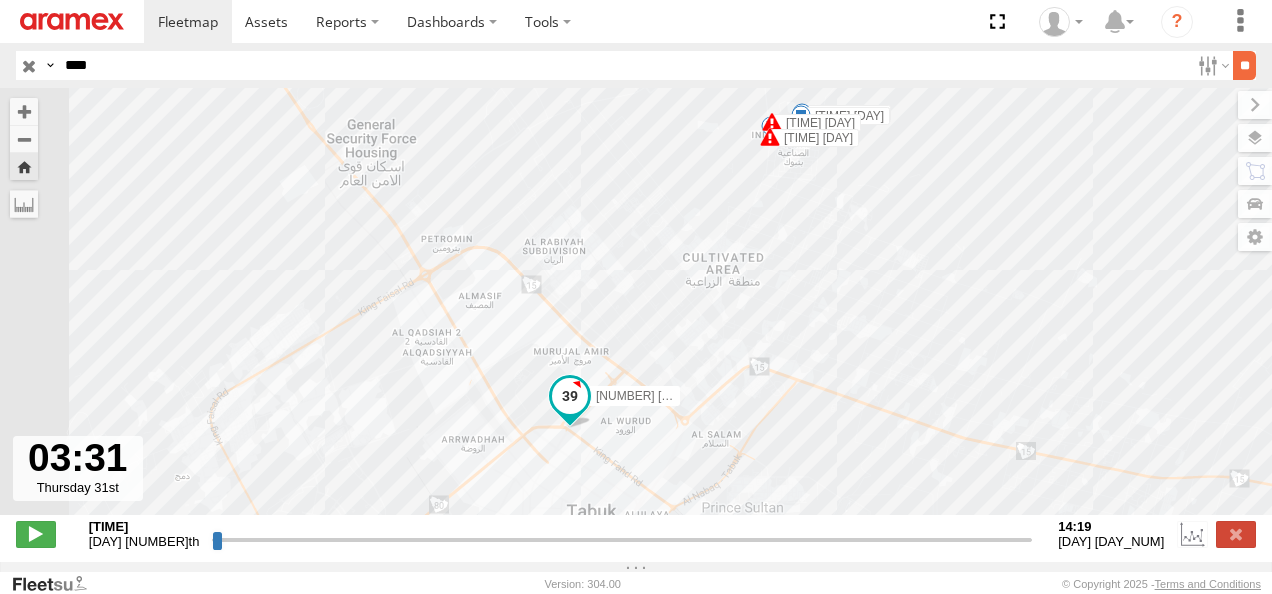 click on "**" at bounding box center (1244, 65) 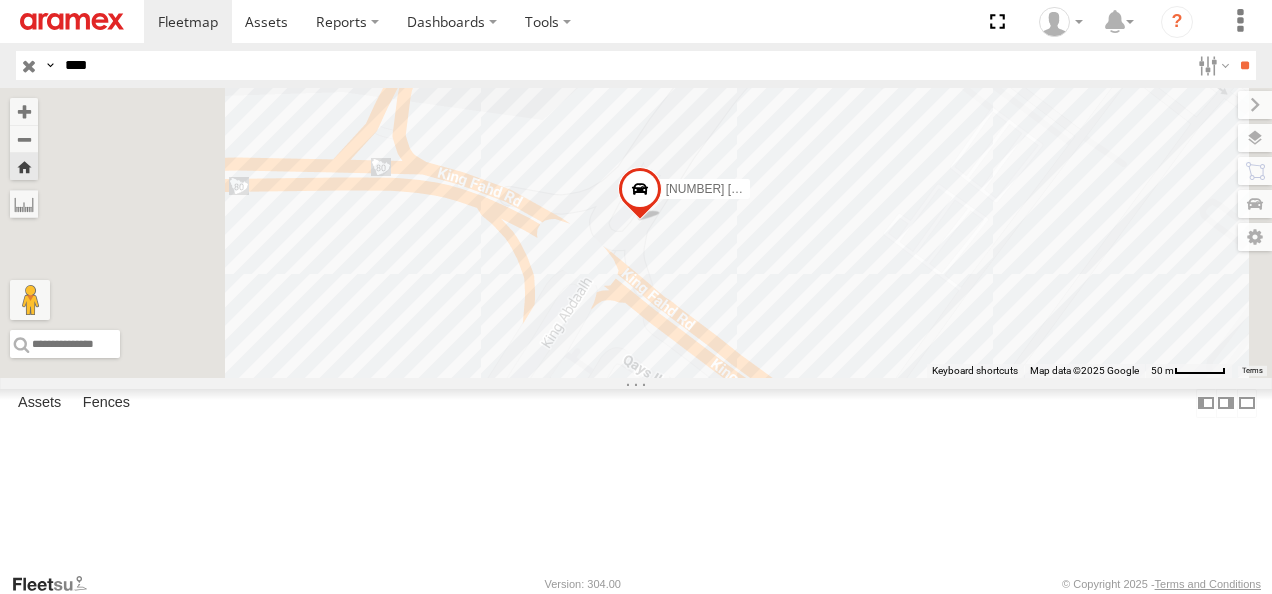 click at bounding box center (640, 194) 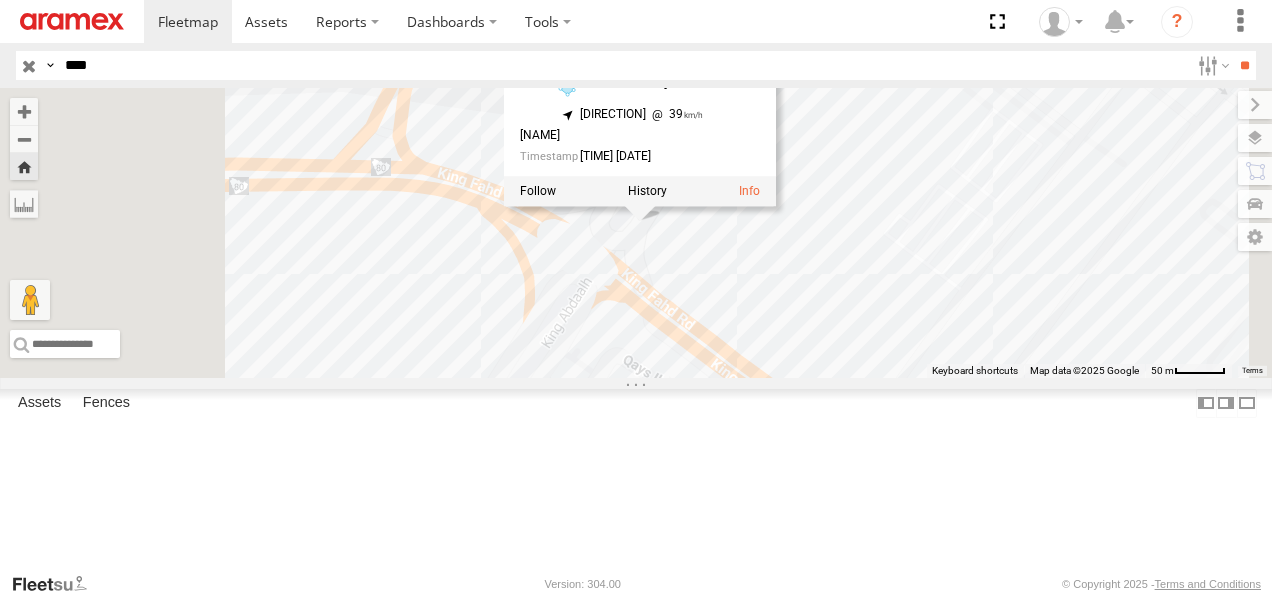 click on "Salman Ahamed" at bounding box center [620, 136] 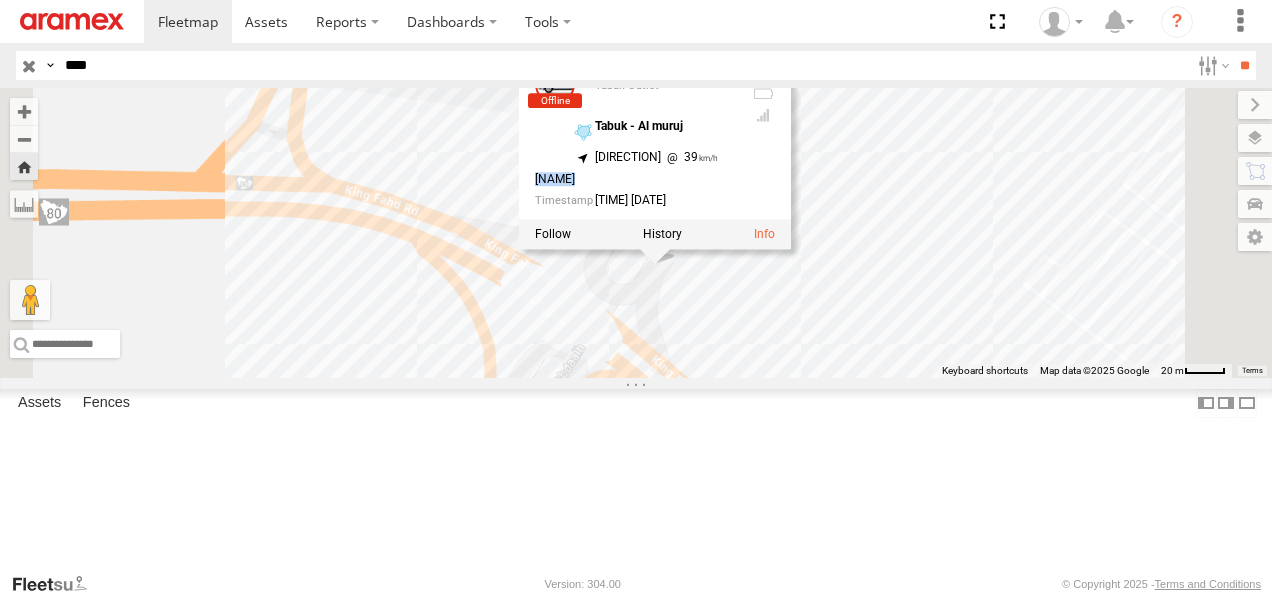 click on "9736 LSB Tabuk Outlet Tabuk - Al muruj 28.41123 ,  36.55871 North East 39 Salman Ahamed 14:19:12 31/07/2025" at bounding box center (635, 140) 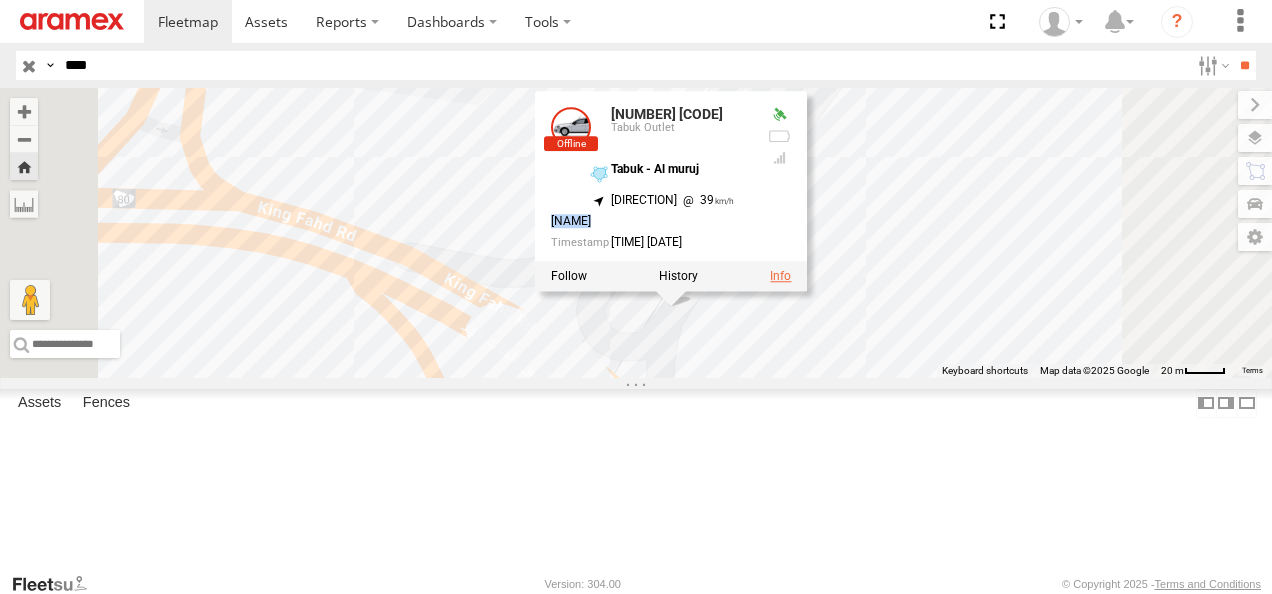 click at bounding box center (780, 277) 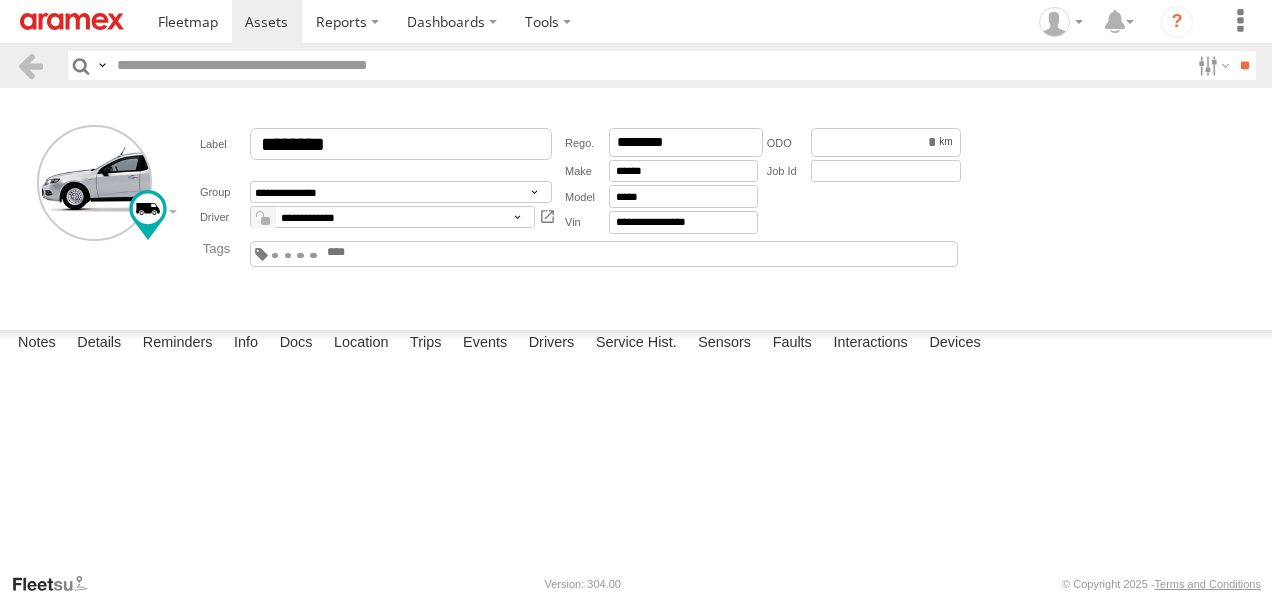 scroll, scrollTop: 0, scrollLeft: 0, axis: both 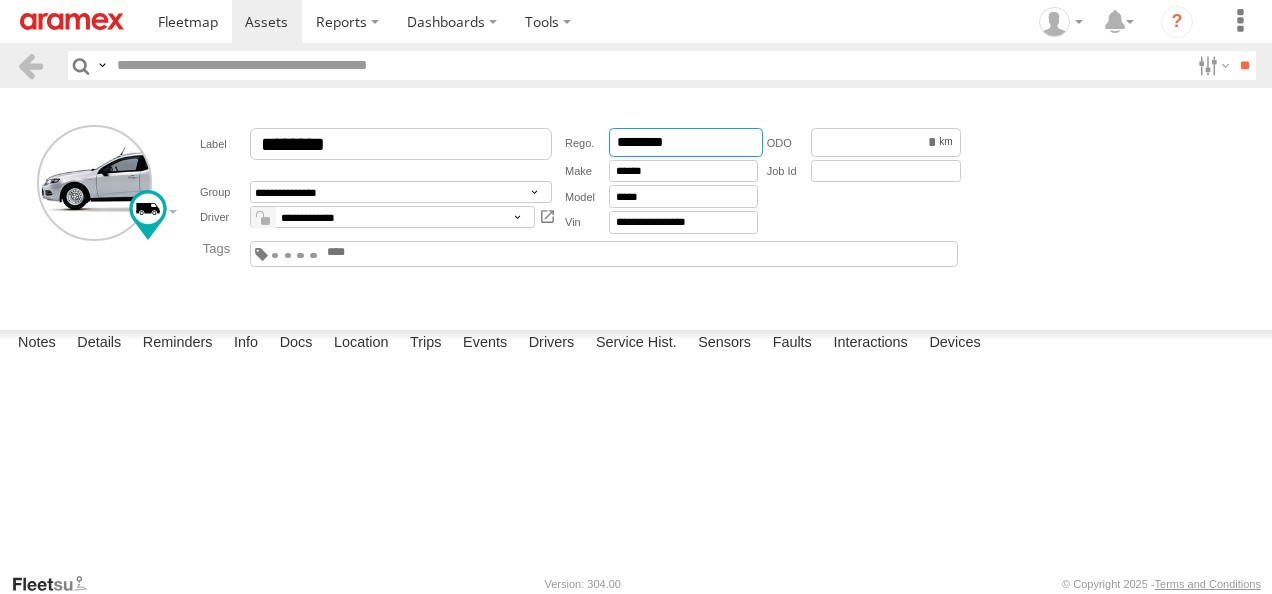click on "********" at bounding box center (686, 142) 